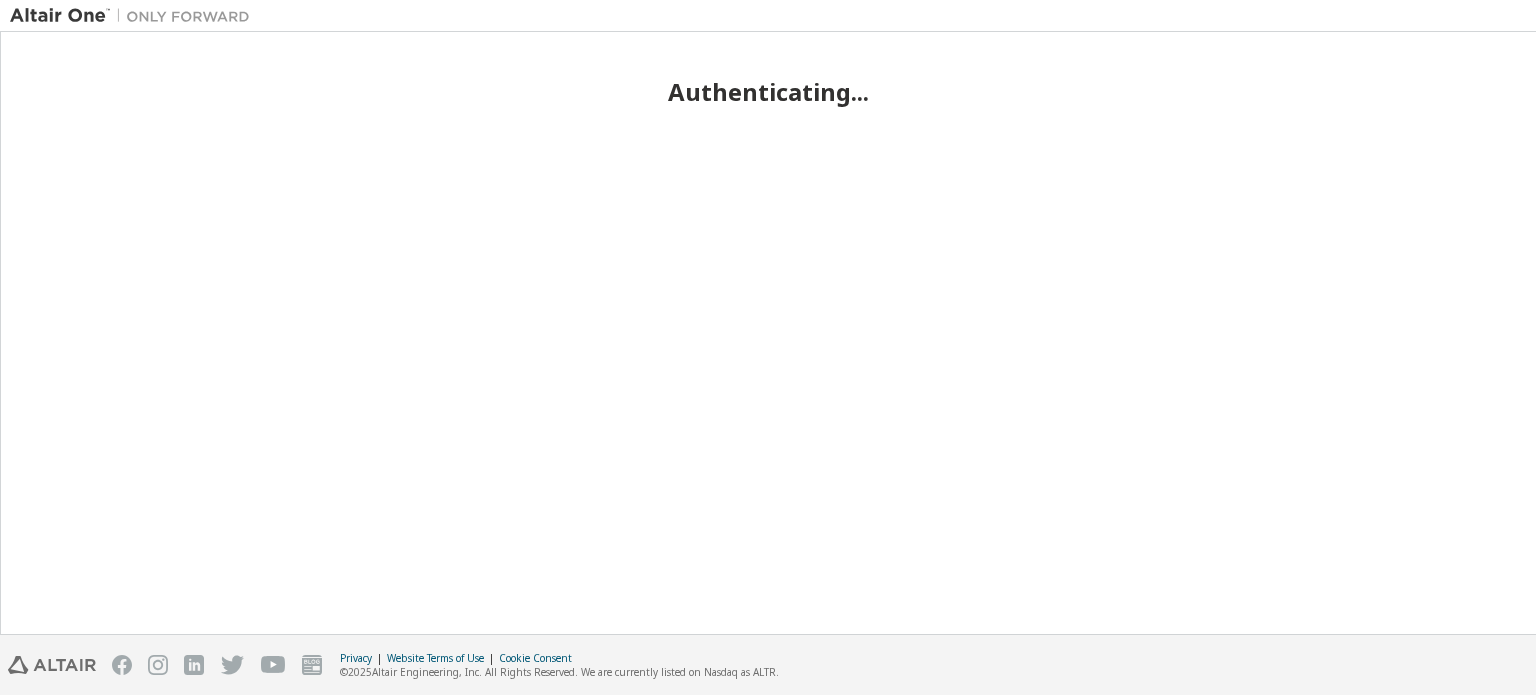 scroll, scrollTop: 0, scrollLeft: 0, axis: both 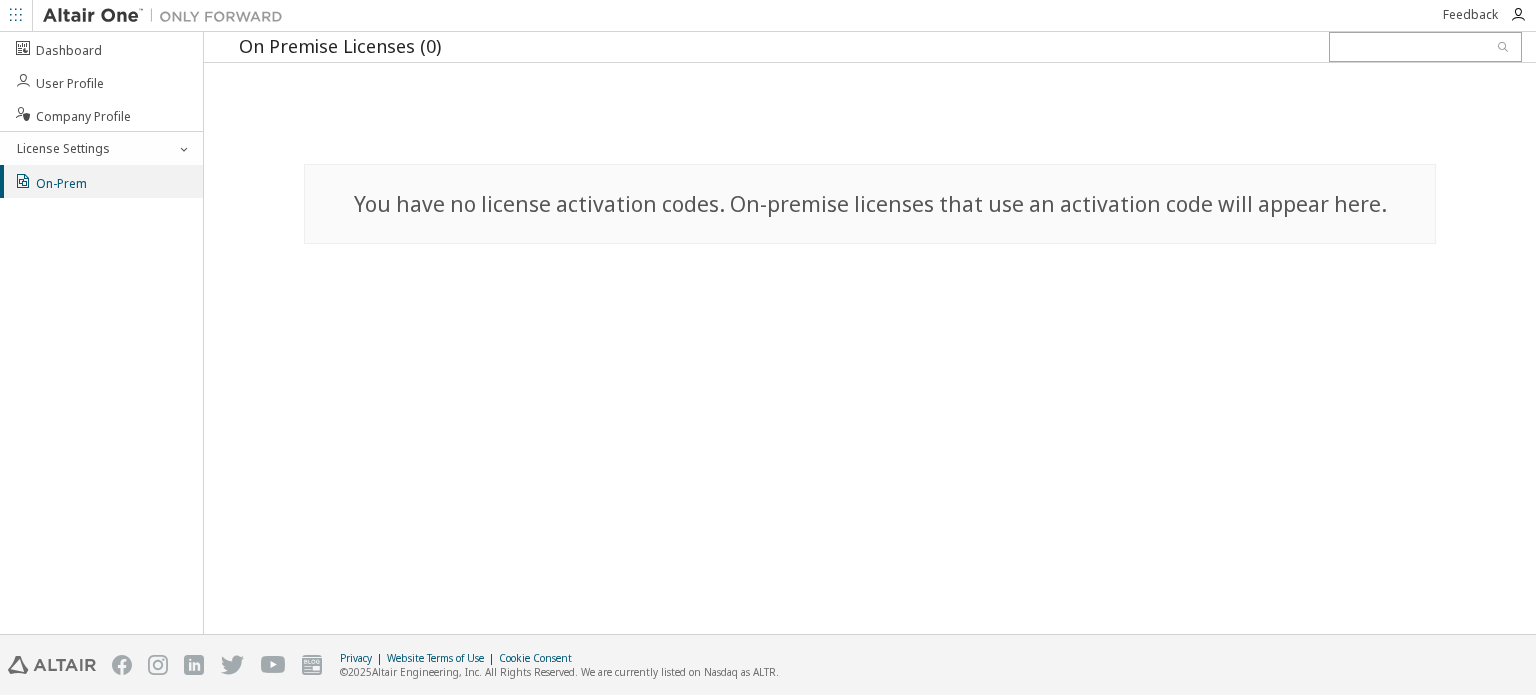 click at bounding box center (16, 15) 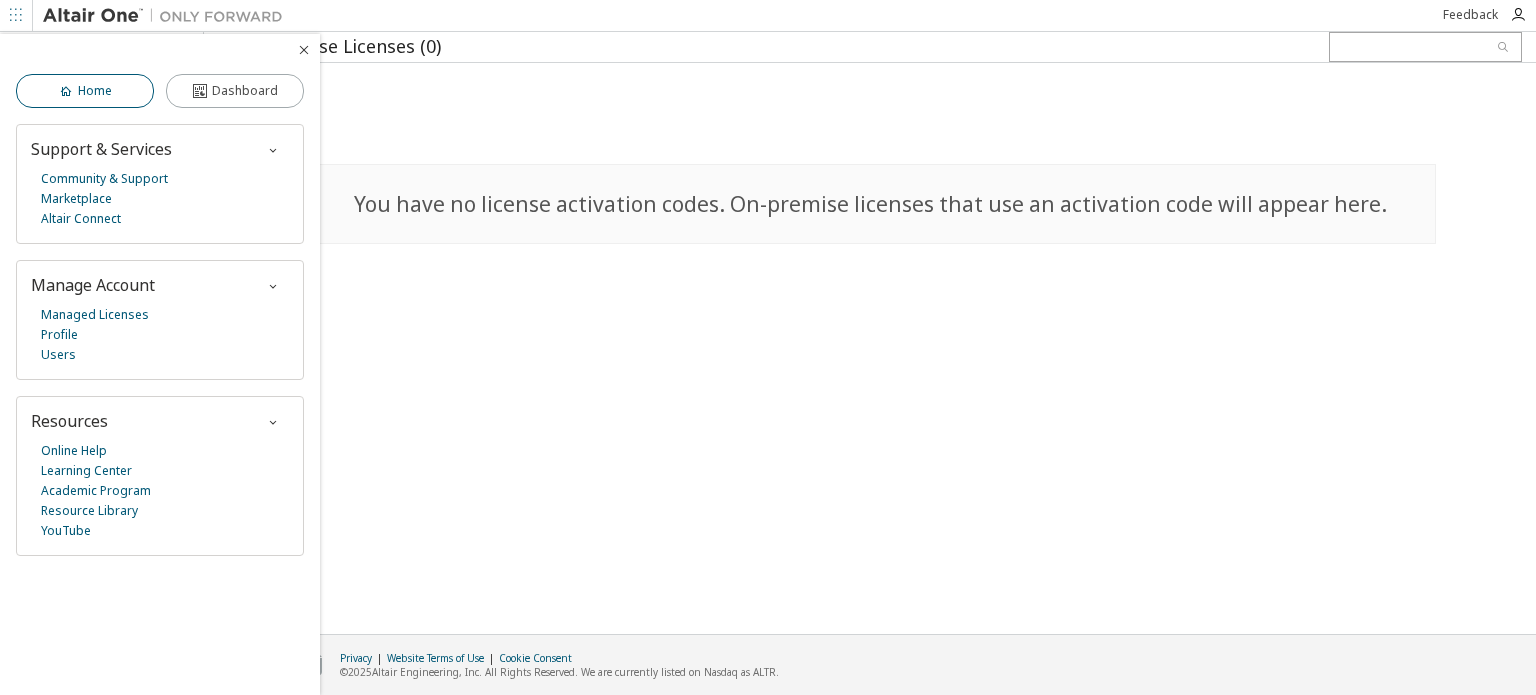 click on "Home" at bounding box center [85, 91] 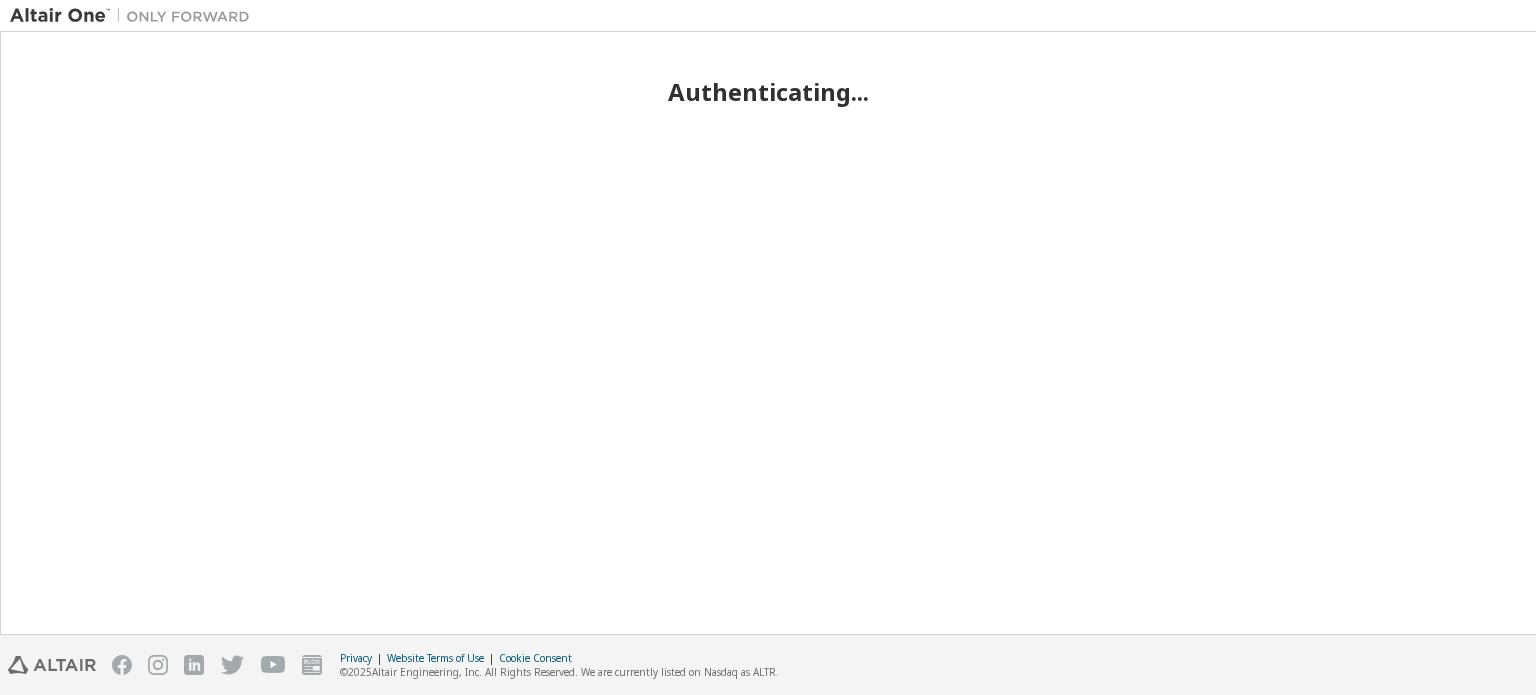 scroll, scrollTop: 0, scrollLeft: 0, axis: both 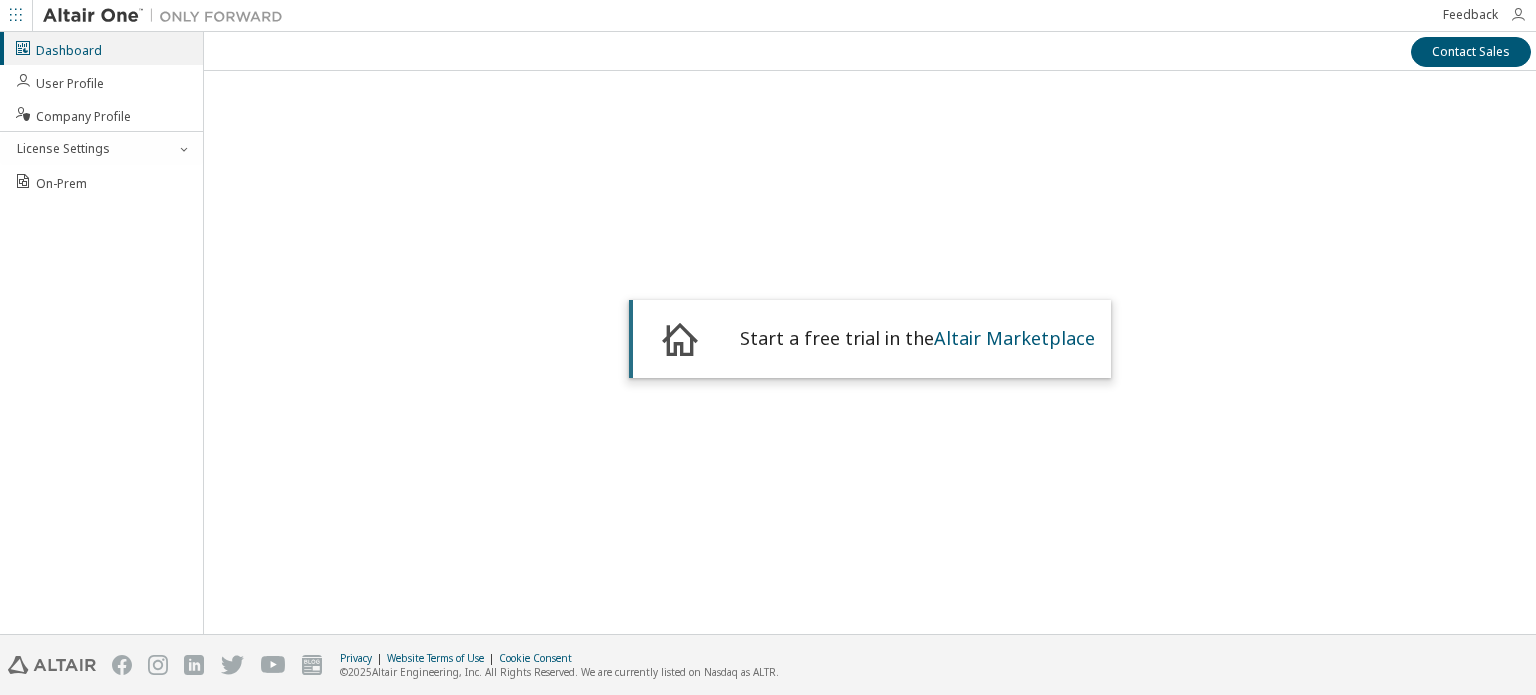click at bounding box center [1518, 15] 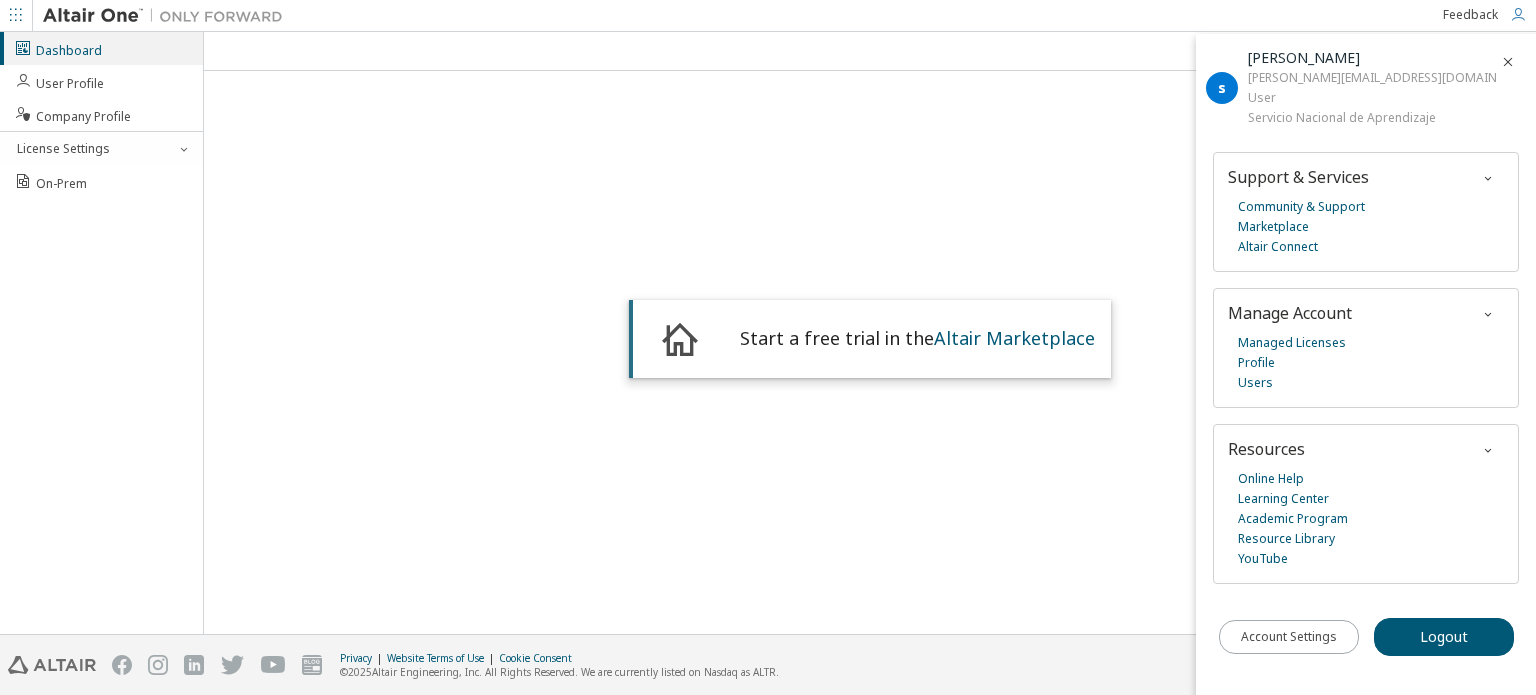 click on "Start a free trial in the  Altair Marketplace" at bounding box center (870, 330) 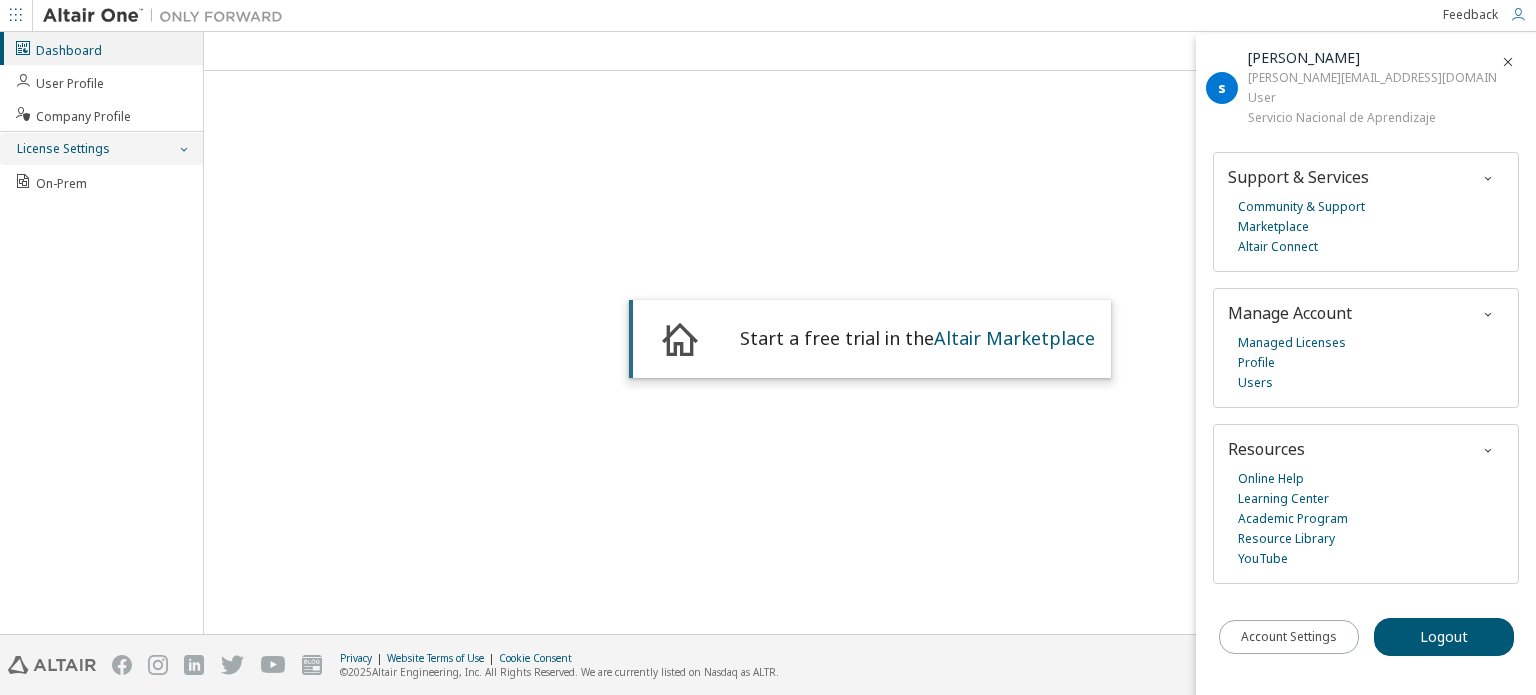 click at bounding box center [183, 149] 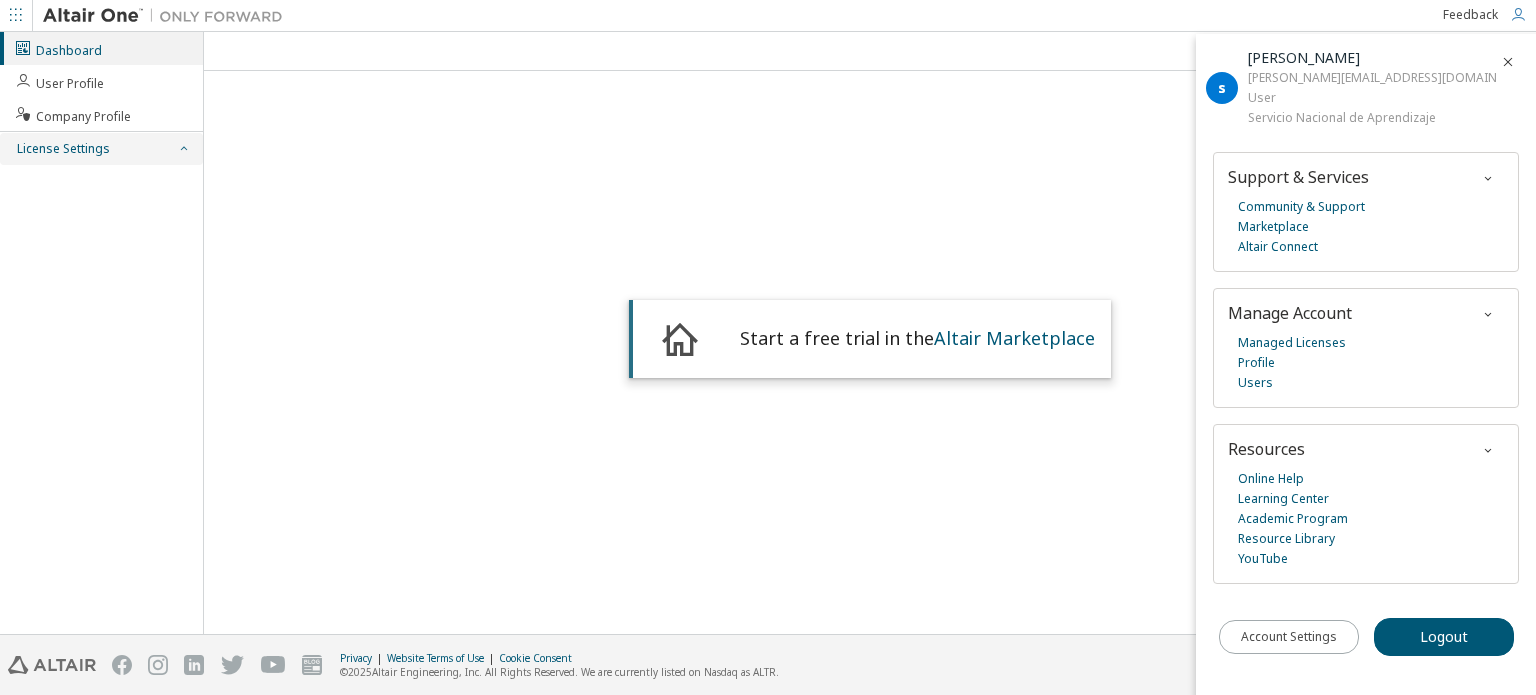 click at bounding box center (183, 149) 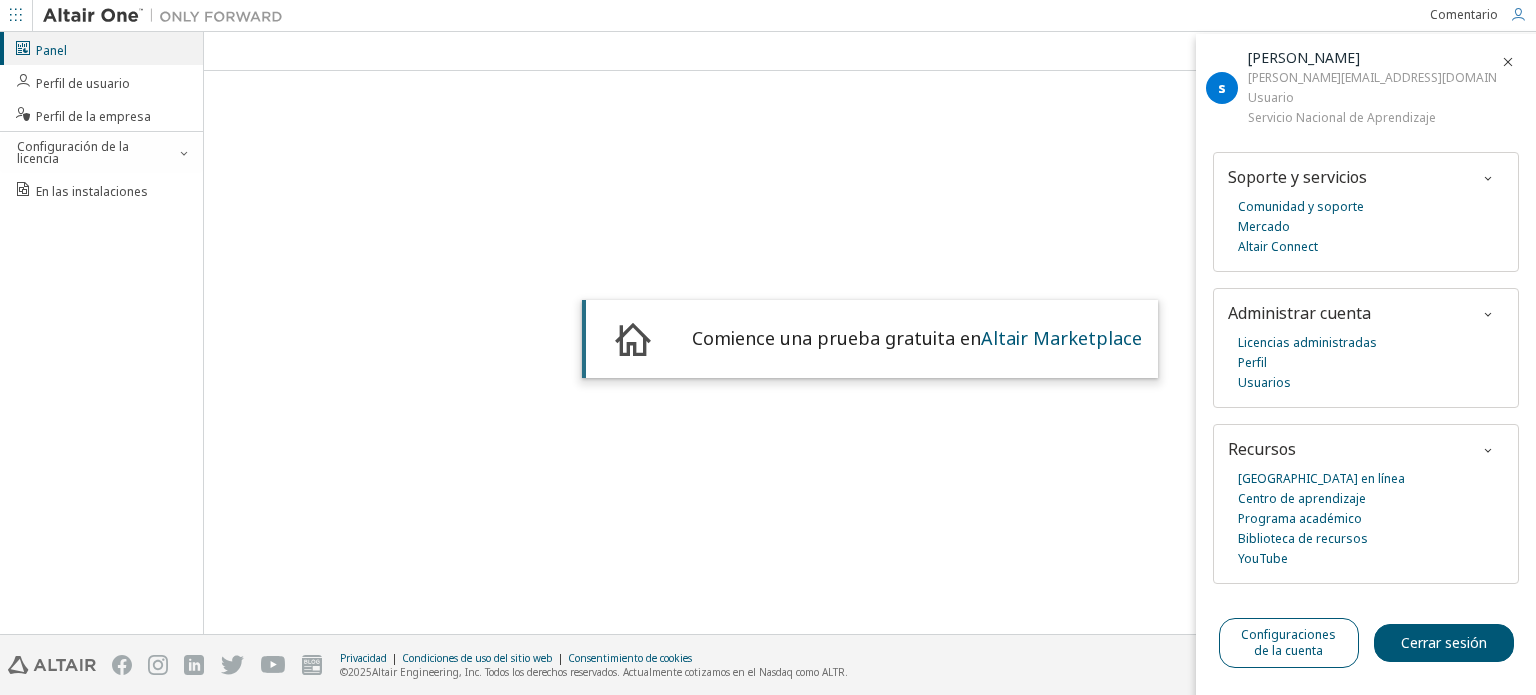 click on "Configuraciones de la cuenta" at bounding box center [1289, 643] 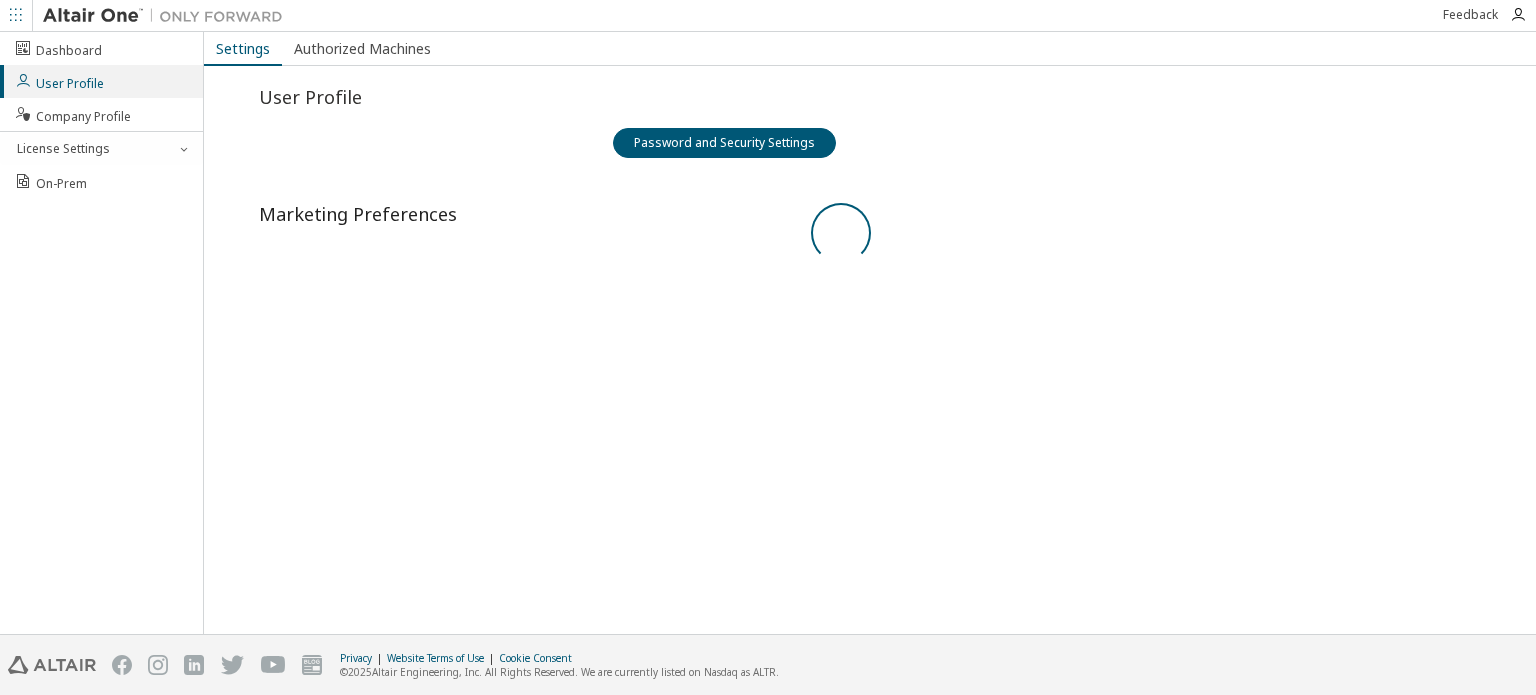 scroll, scrollTop: 0, scrollLeft: 0, axis: both 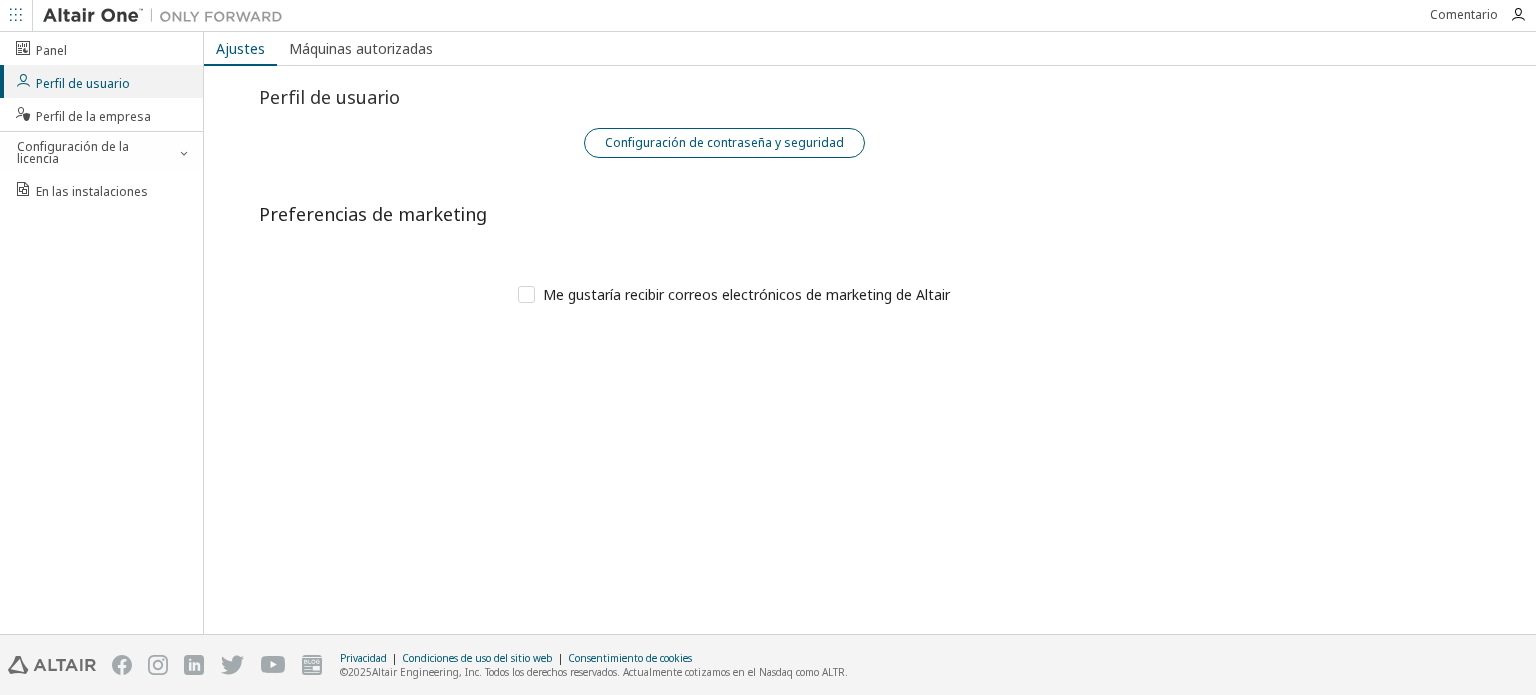 click on "Configuración de contraseña y seguridad" at bounding box center [724, 142] 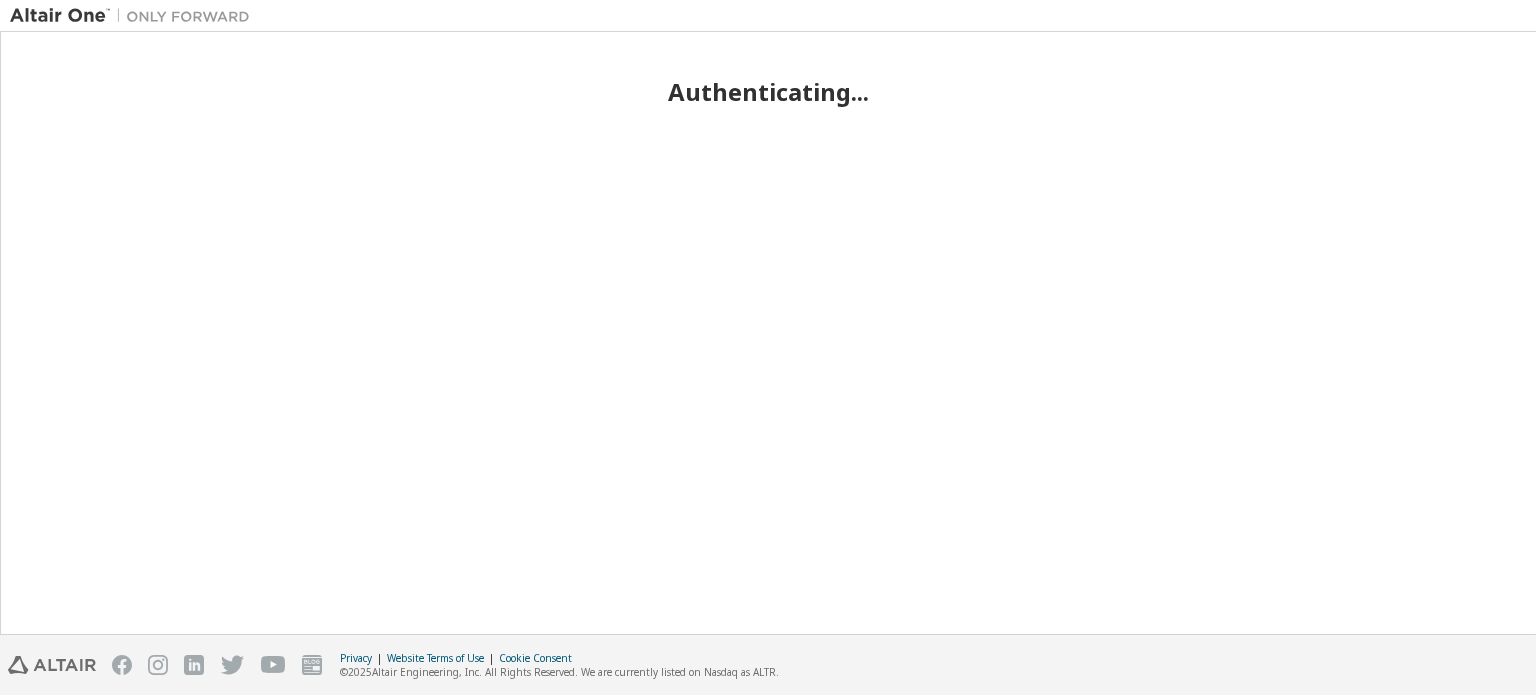 scroll, scrollTop: 0, scrollLeft: 0, axis: both 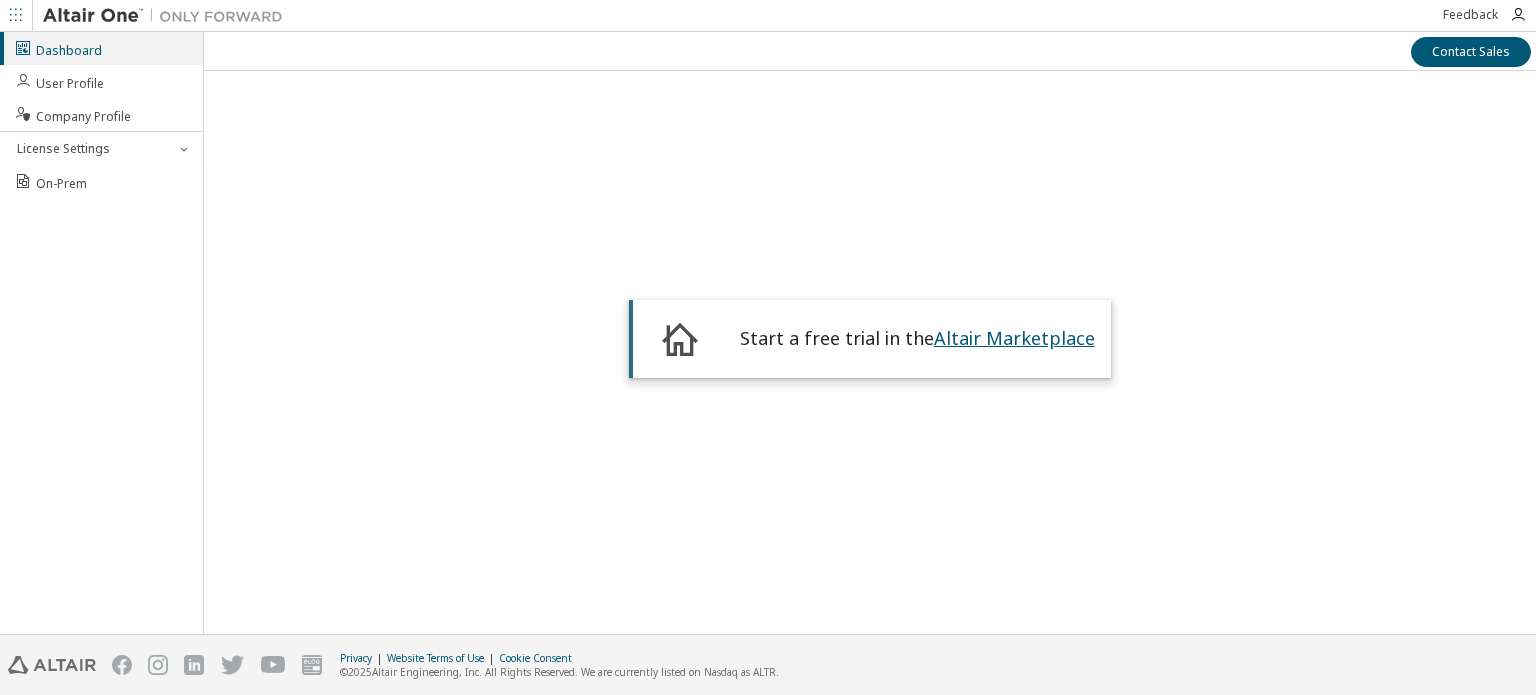 click on "Altair Marketplace" at bounding box center [1014, 338] 